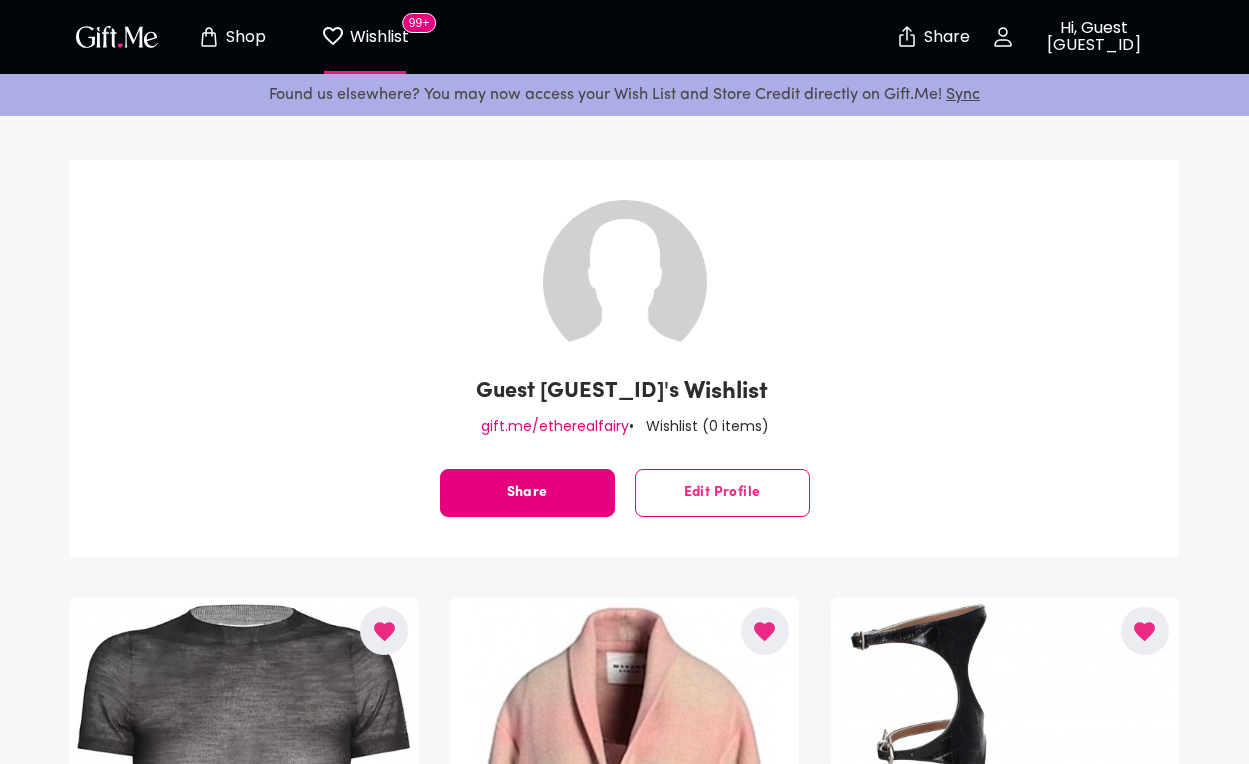 scroll, scrollTop: 0, scrollLeft: 0, axis: both 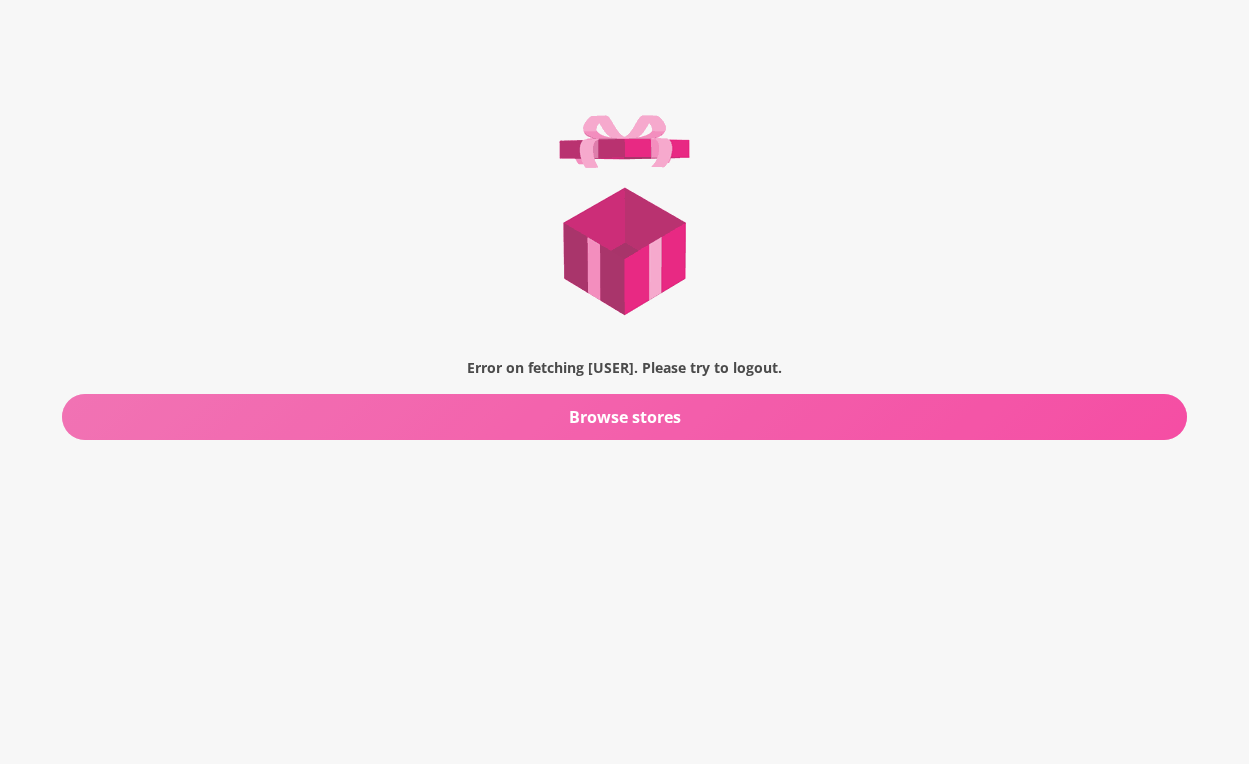 click on "Browse stores" at bounding box center (624, 417) 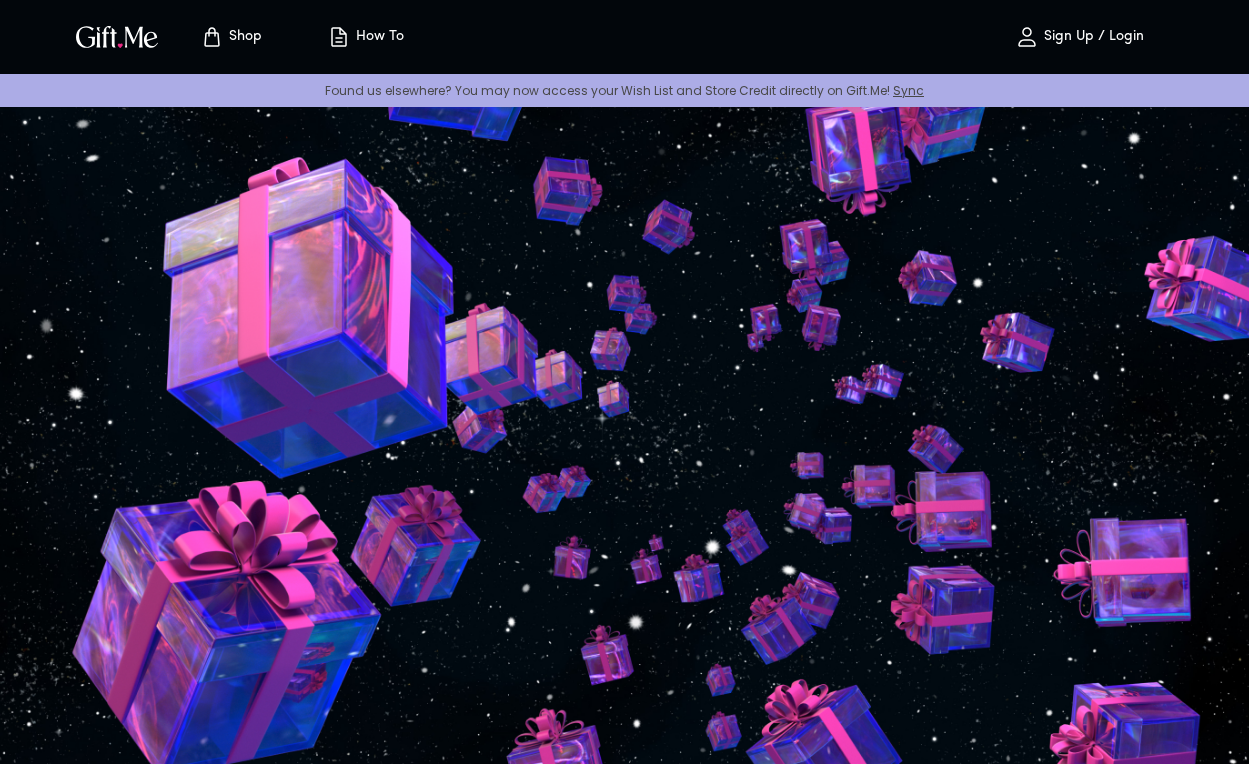 scroll, scrollTop: 0, scrollLeft: 0, axis: both 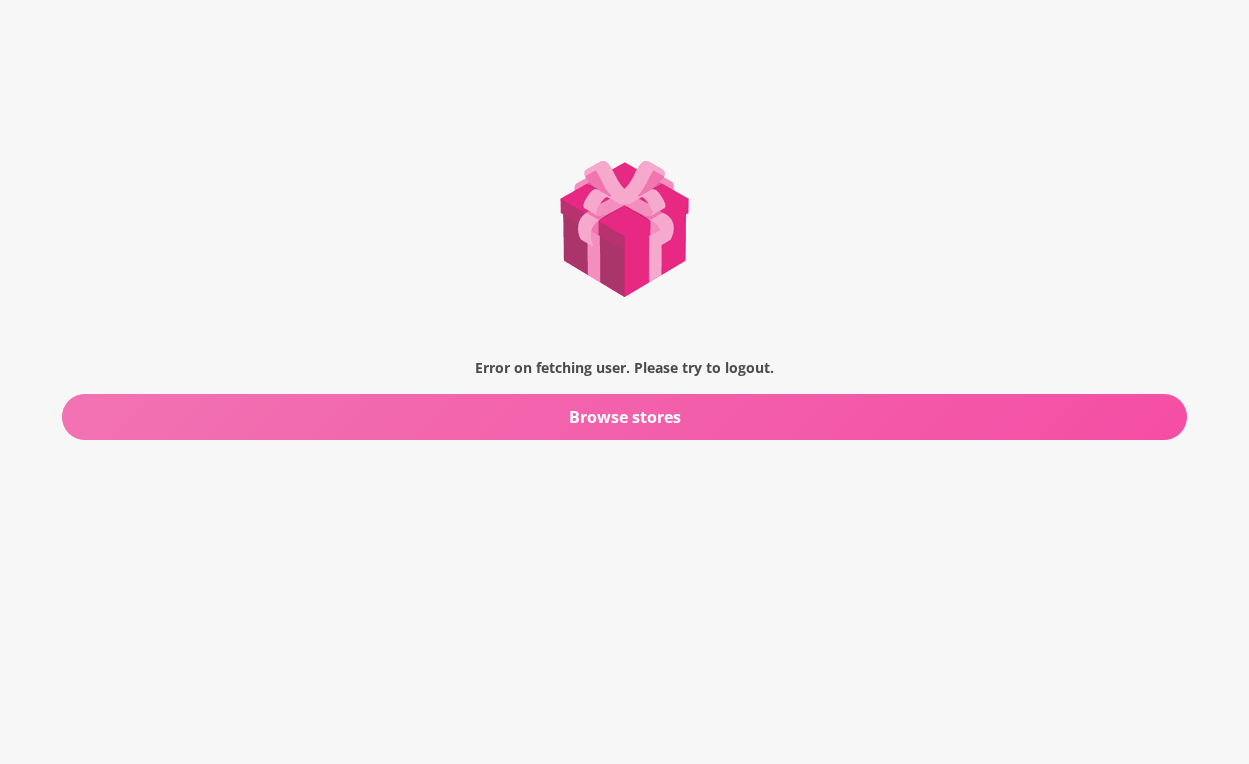 click on "Browse stores" at bounding box center [624, 417] 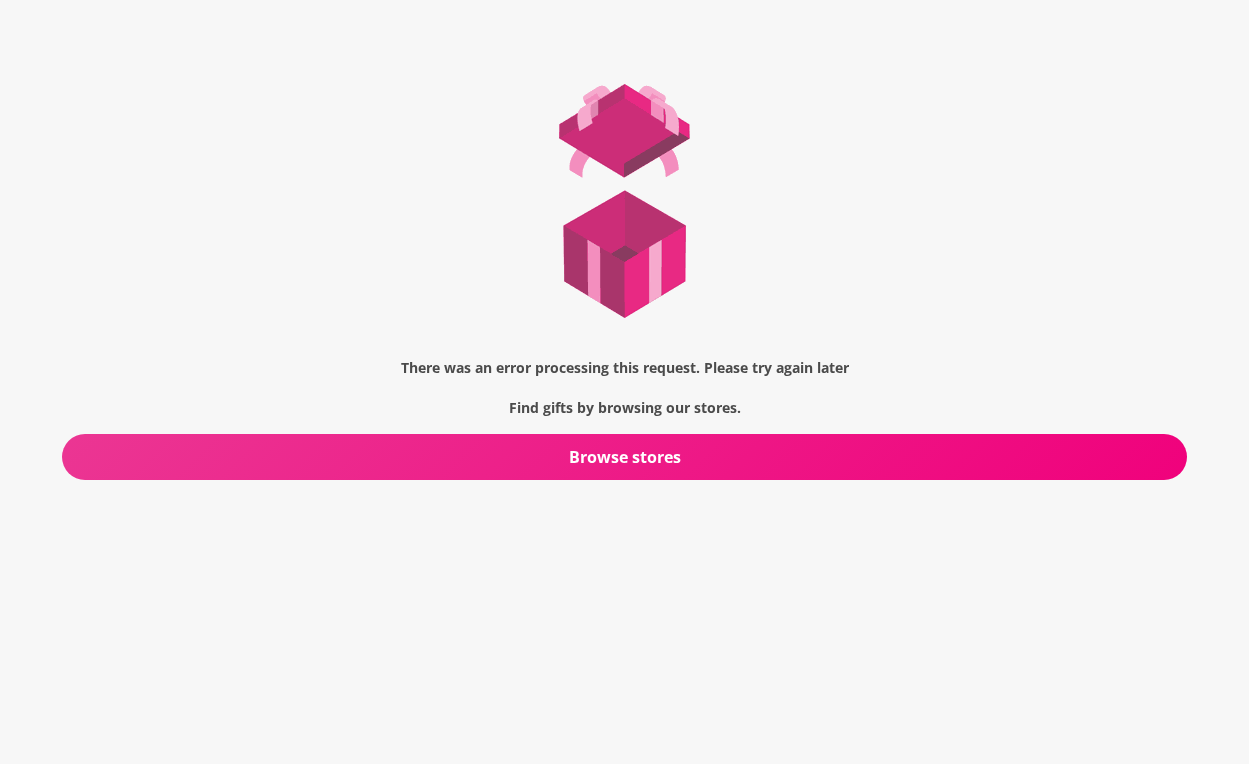 click on "There was an error processing this request. Please try again later   Find gifts by browsing our stores." at bounding box center [625, 388] 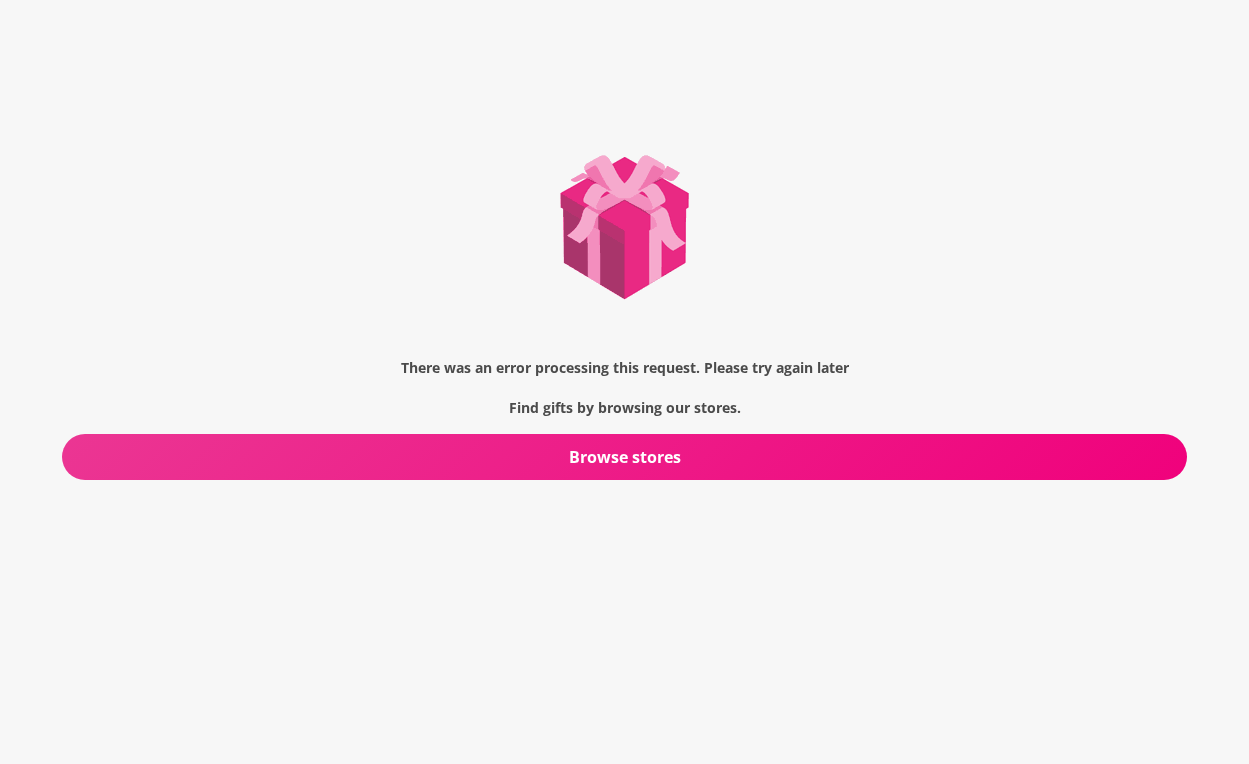 click on "There was an error processing this request. Please try again later   Find gifts by browsing our stores. Browse stores" at bounding box center [624, 268] 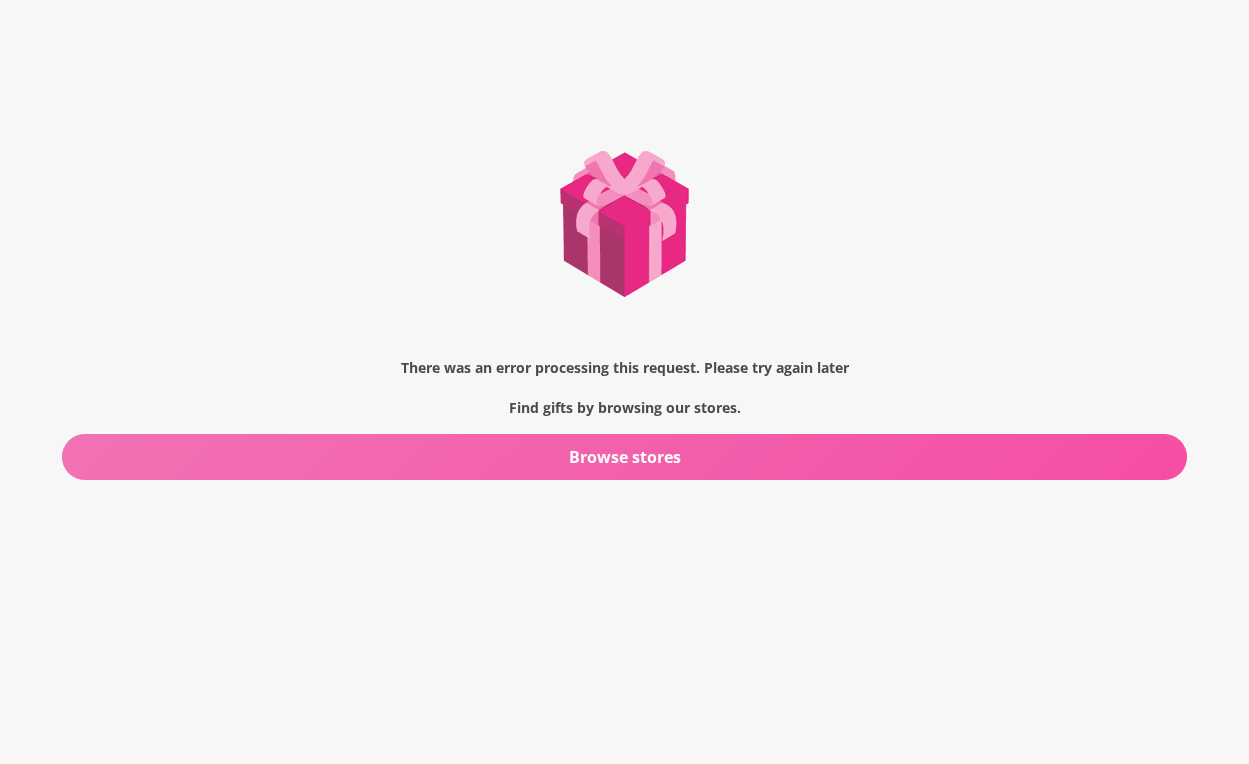 click on "Browse stores" at bounding box center [624, 457] 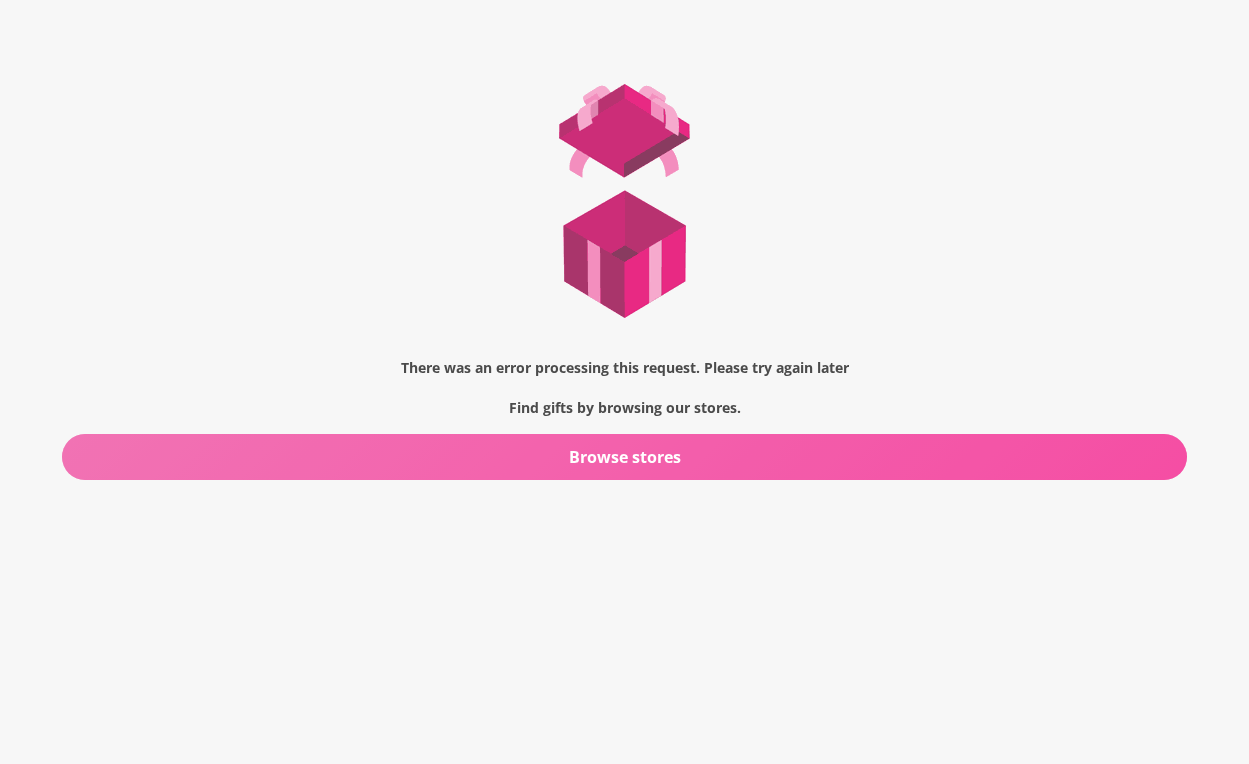 click on "Browse stores" at bounding box center (624, 457) 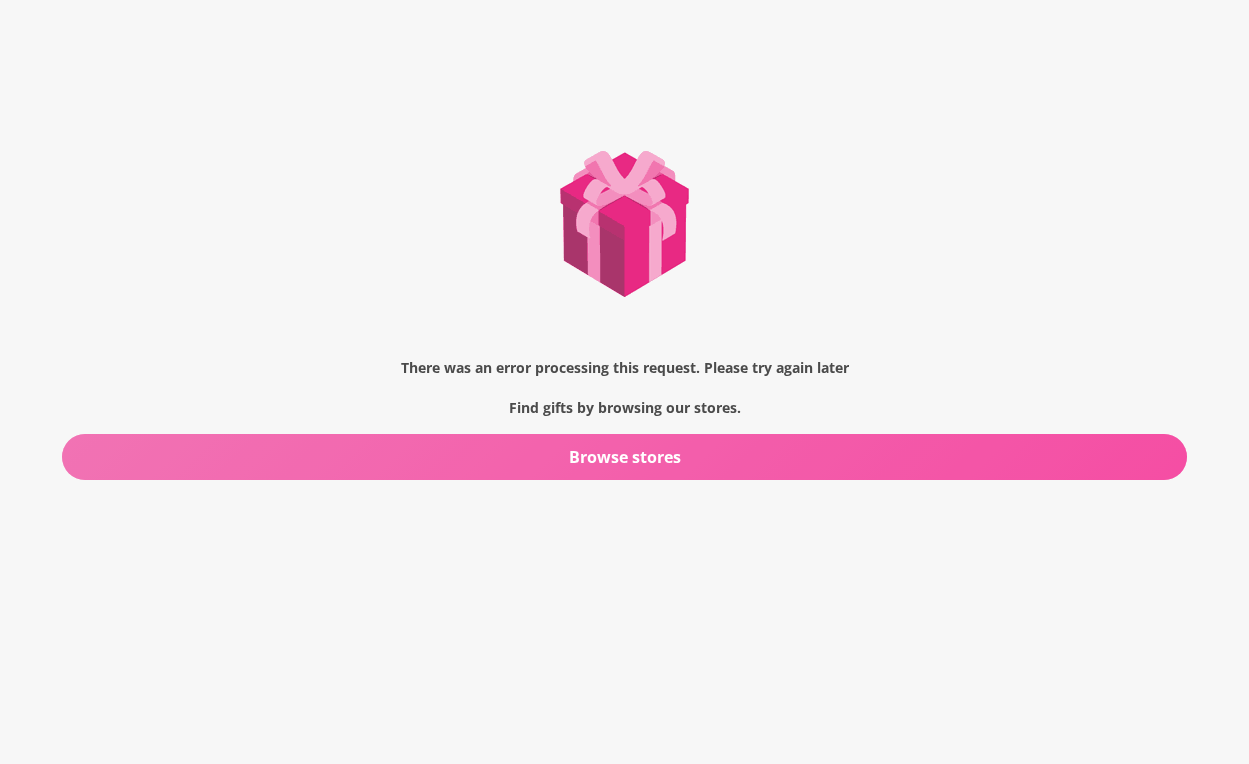 click on "Browse stores" at bounding box center (624, 457) 